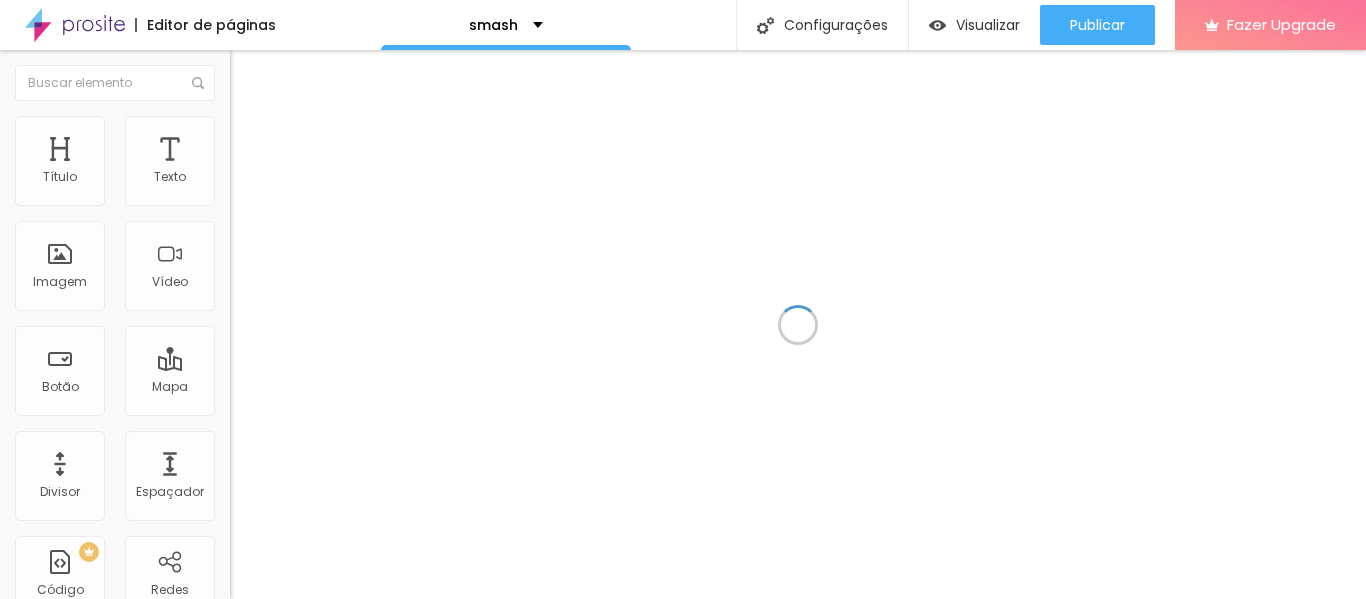 scroll, scrollTop: 0, scrollLeft: 0, axis: both 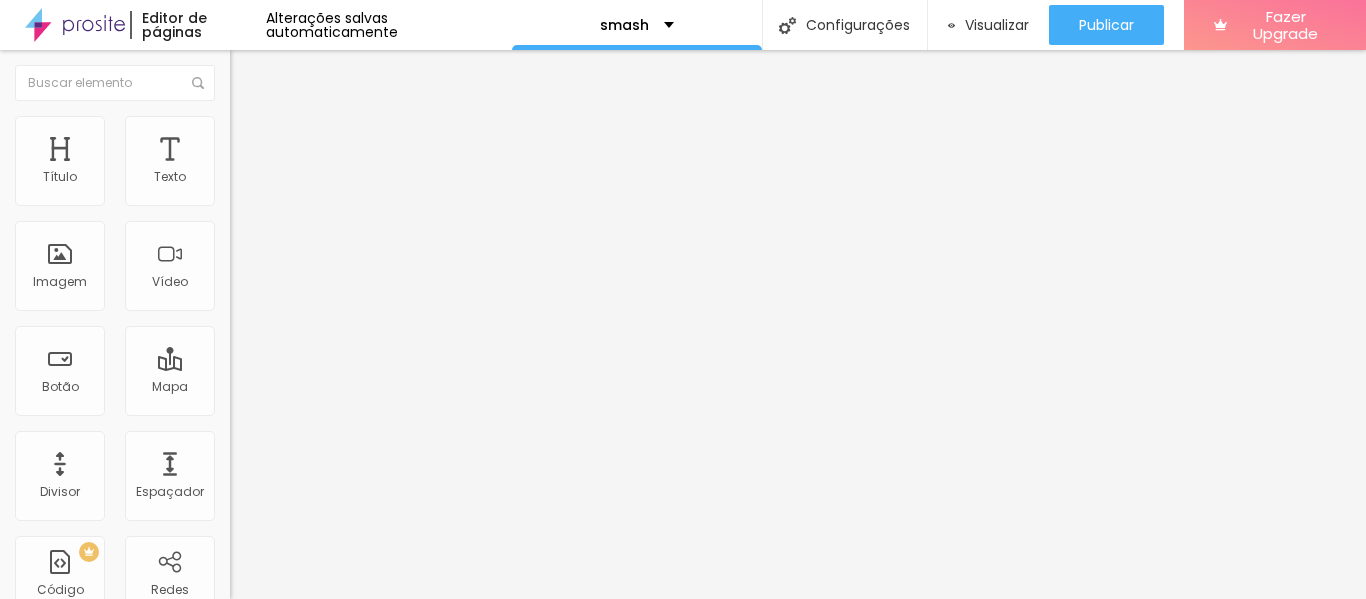 click at bounding box center (244, 181) 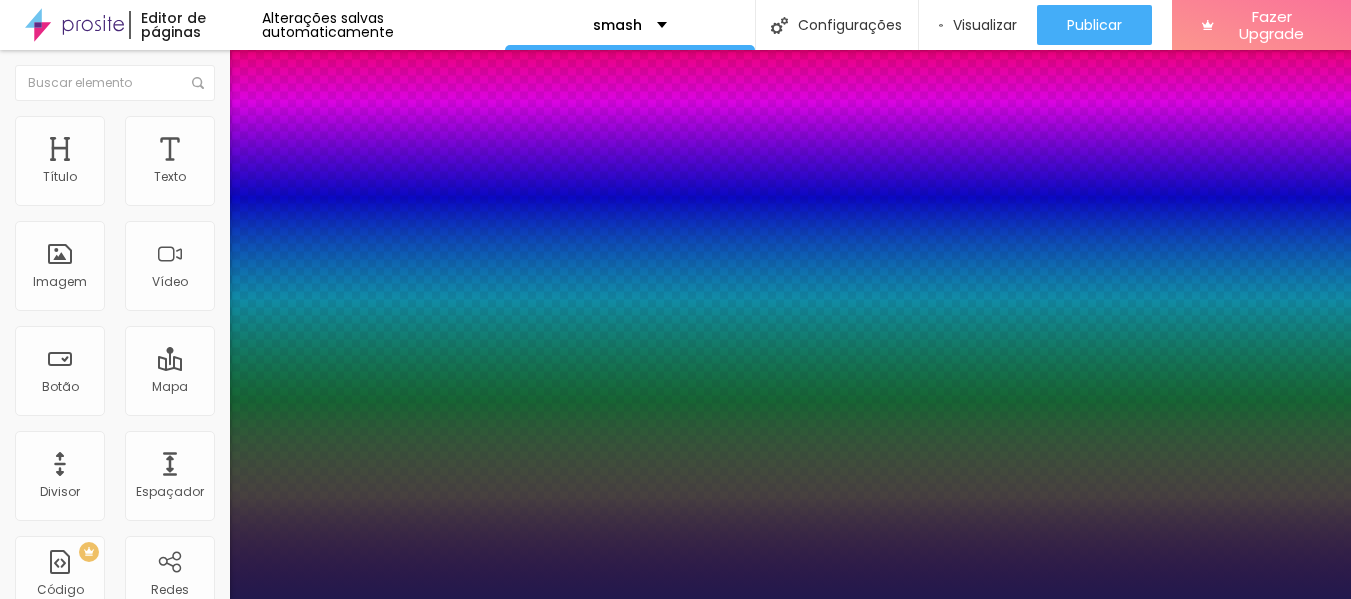 type on "1" 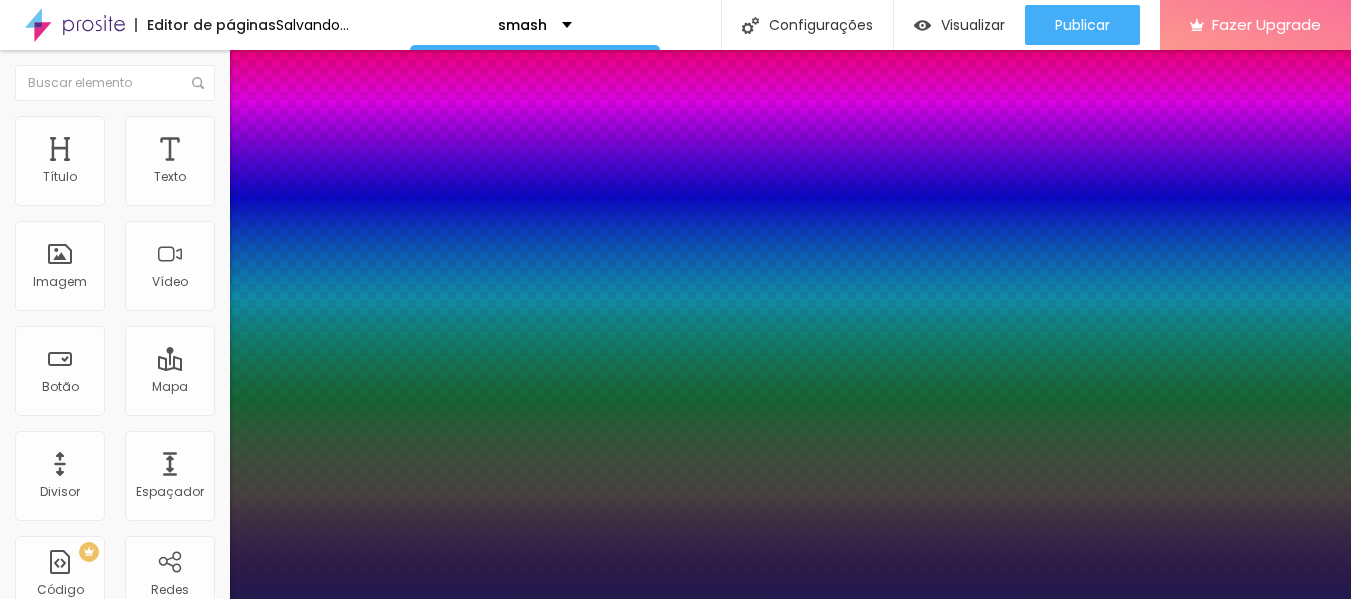 type on "1" 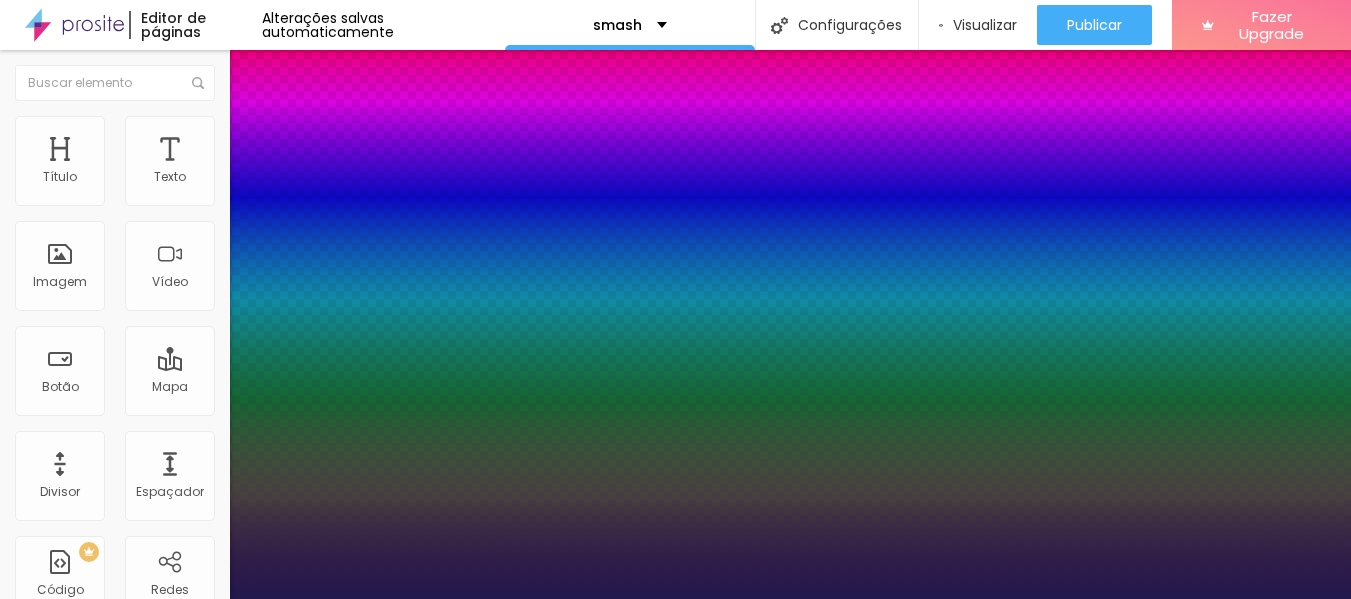 click at bounding box center (675, 599) 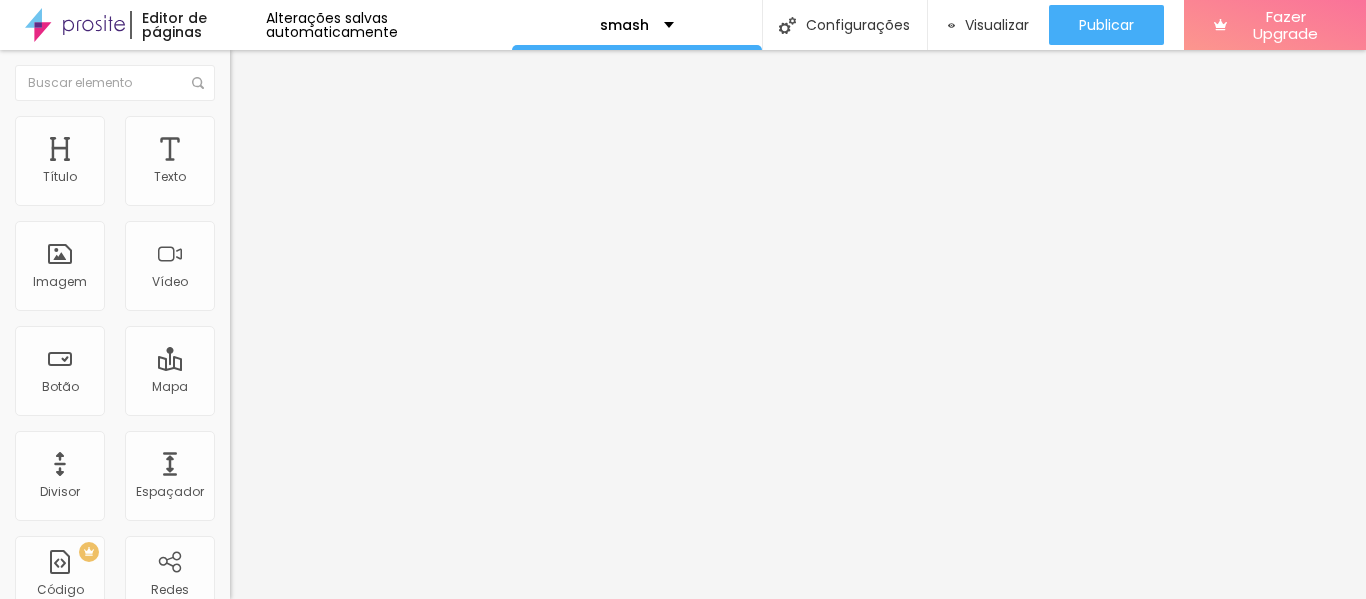 click at bounding box center (345, 251) 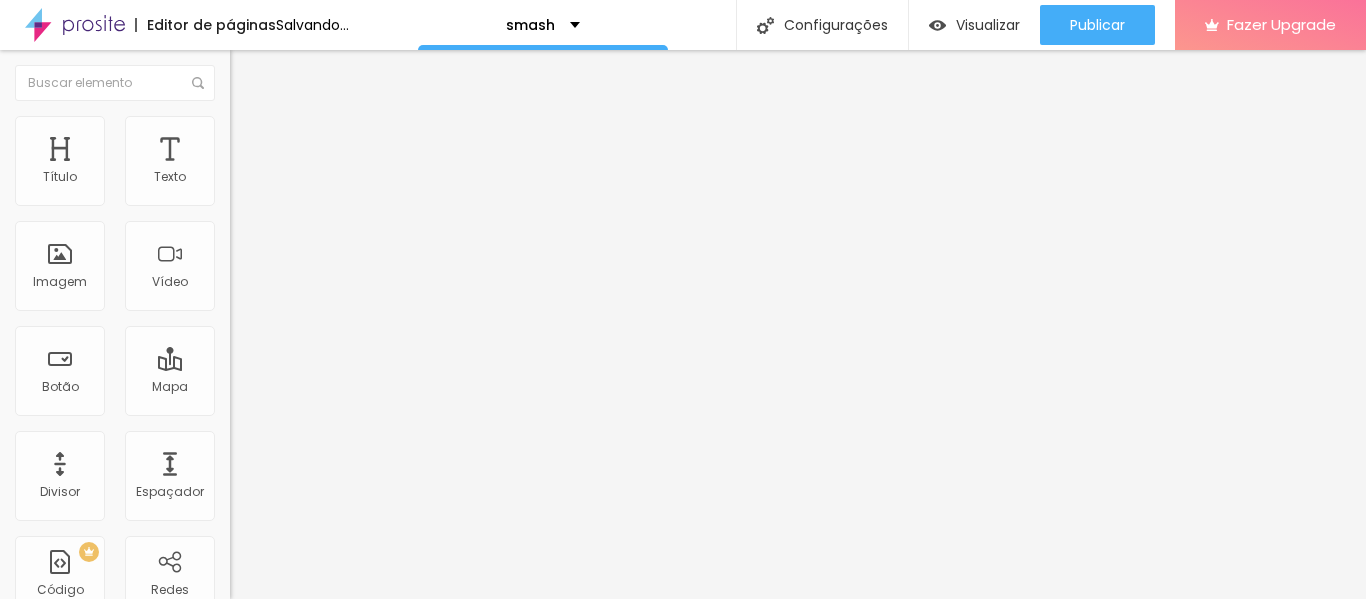 click on "1:1 Quadrado" at bounding box center [269, 304] 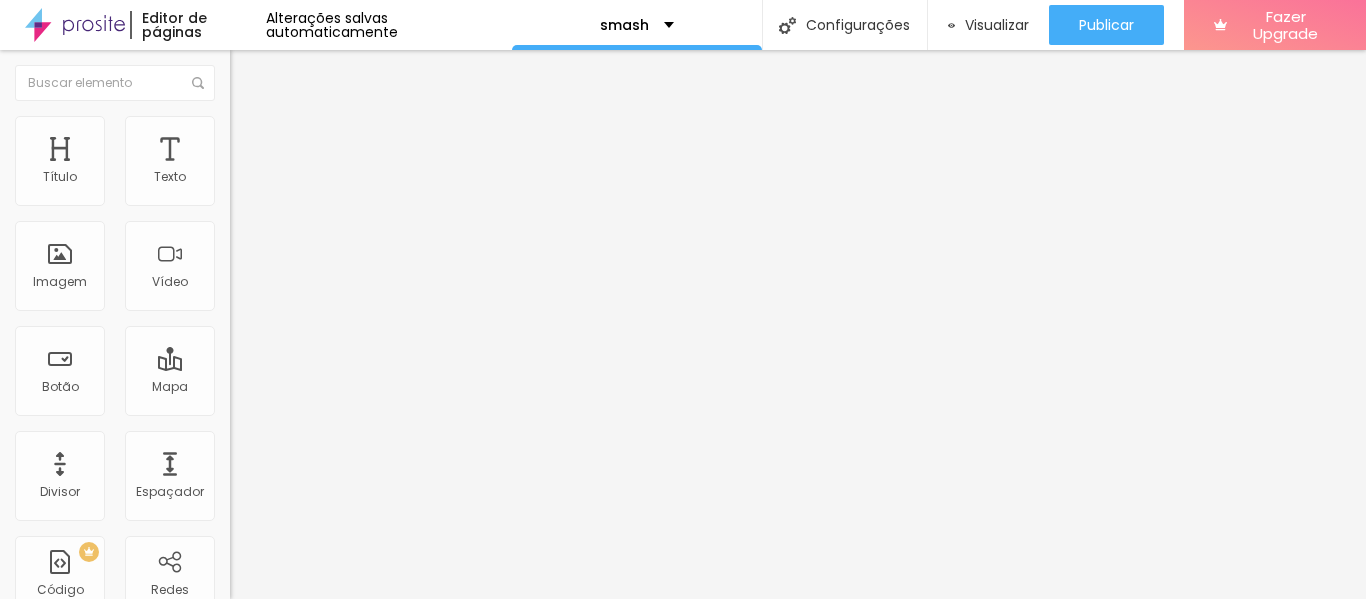 click on "Original" at bounding box center [254, 359] 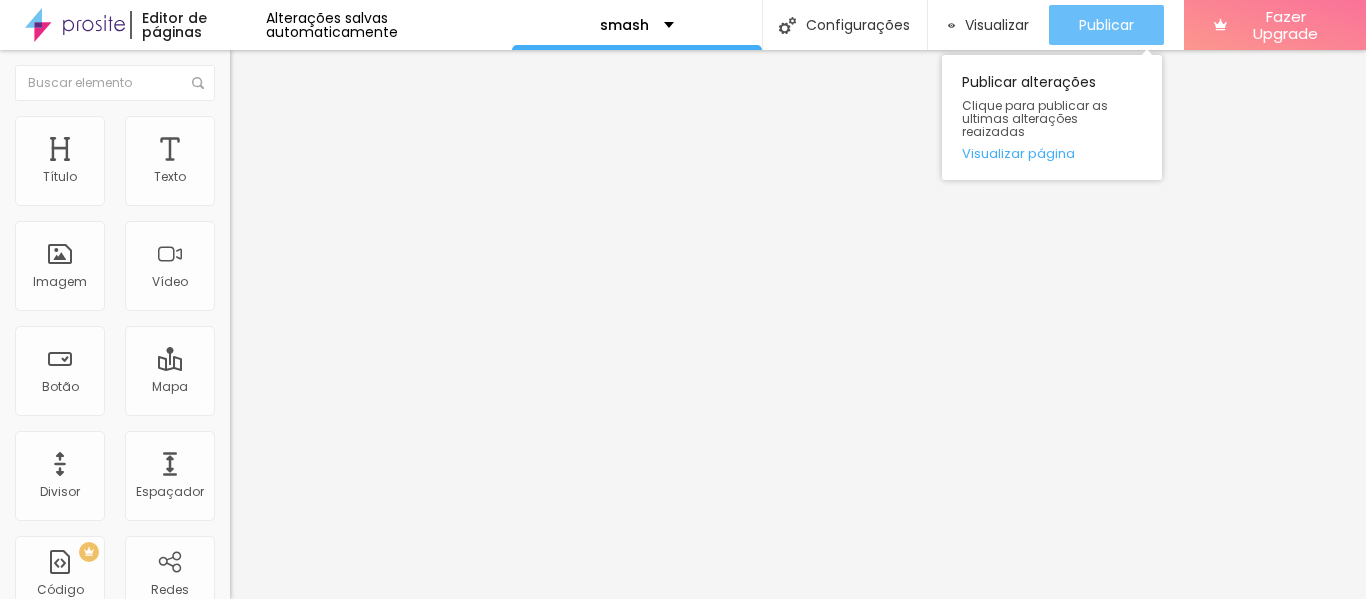 click on "Publicar" at bounding box center (1106, 25) 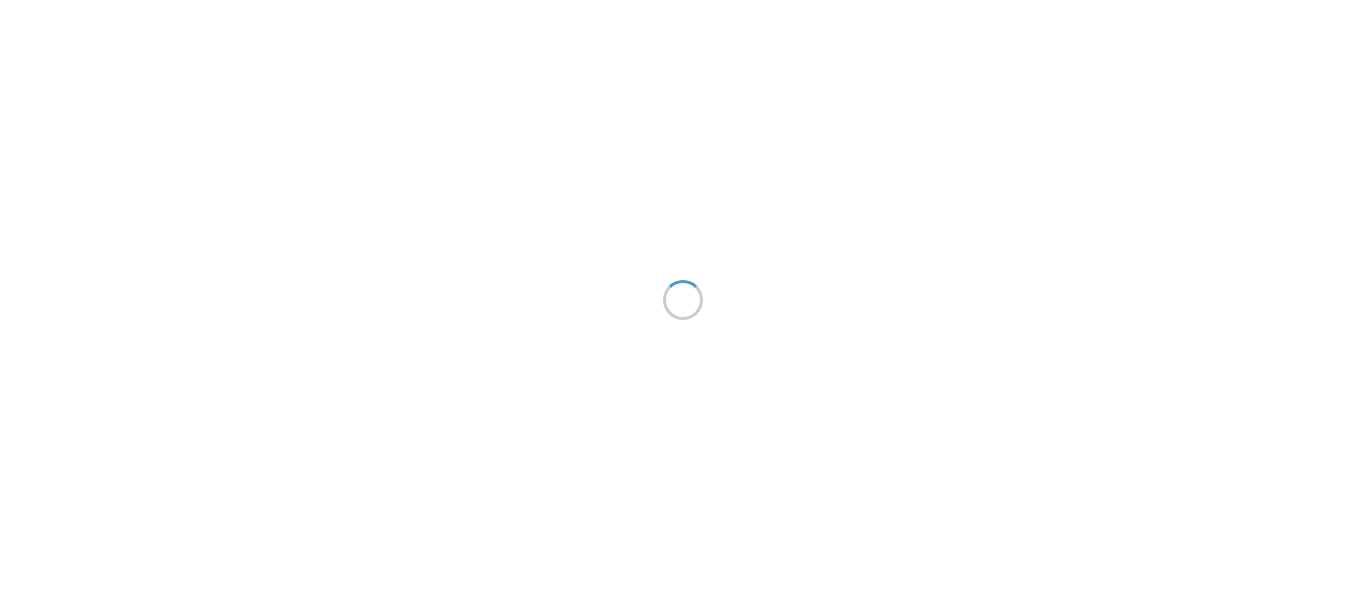 scroll, scrollTop: 0, scrollLeft: 0, axis: both 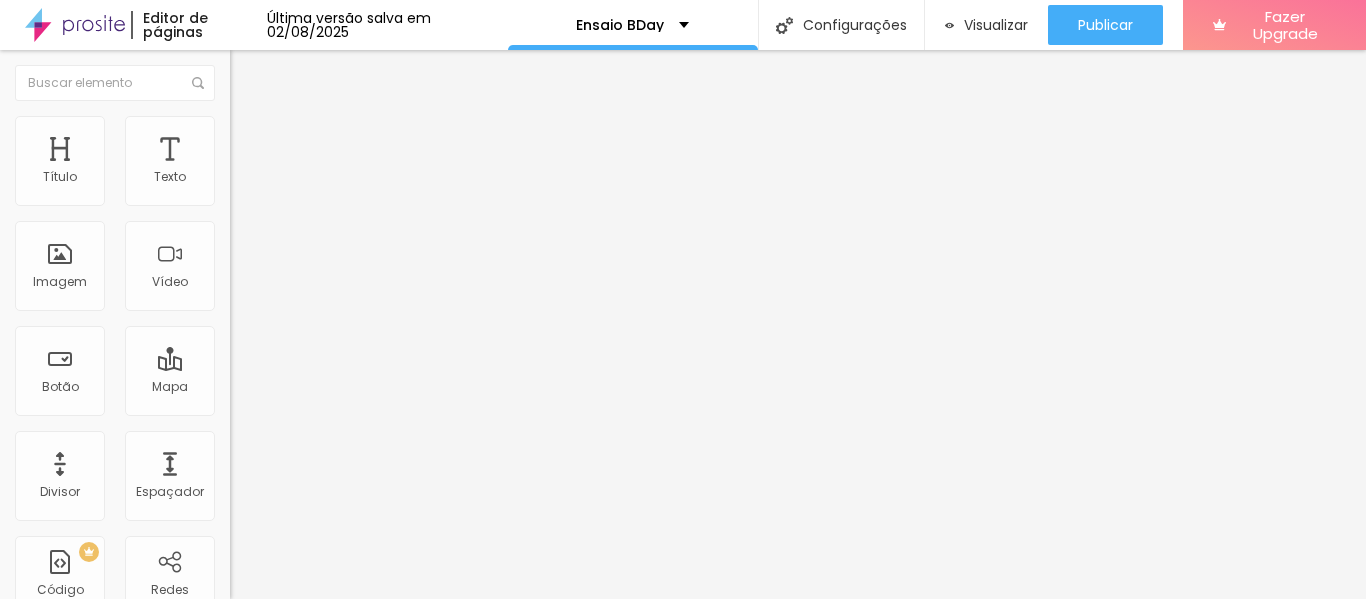 click on "< html > < head > < style > table , th , td { border : 1 px solid black ; border-collapse : collapse ; } td { padding : 6 px ; /* Margem interna de 2px para todas as células */} </ style > </ head > < body > < table > < thead > < tr > < th > Name </ th > < th > Email </ th > < th > Phone </ th > < th > Address </ th > </ tr > </ thead > < tbody > < tr > < td > John Doe </ td > < td > john.doe@example.com </ td > < td > 555-123-4567 </ td > < td > 123 Main St, Anytown, CA 90210 </ td > </ tr > < tr > < td > Jane Smith </ td > < td > jane.smith@sample.net </ td > < td > 555-987-6543 </ td > < td > 456 Oak Ave, Otherville, NY 10001 </ td > </ tr > </ tbody > </ table > </ body > </ html >" at bounding box center [508, 243] 